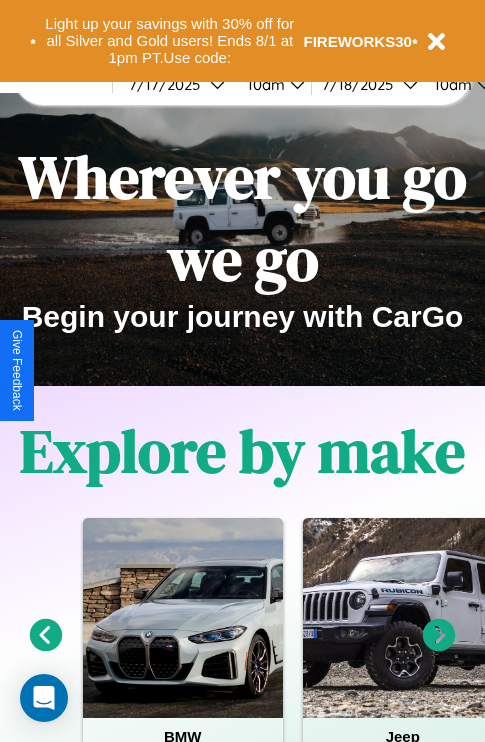 scroll, scrollTop: 0, scrollLeft: 0, axis: both 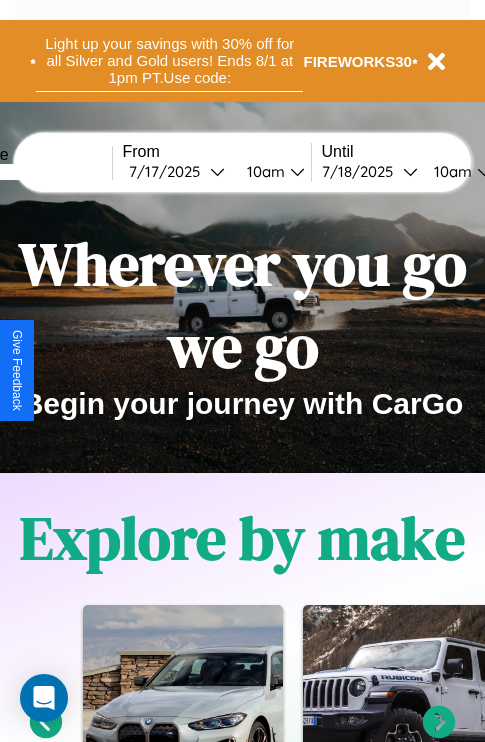 click on "Light up your savings with 30% off for all Silver and Gold users! Ends 8/1 at 1pm PT.  Use code:" at bounding box center (169, 61) 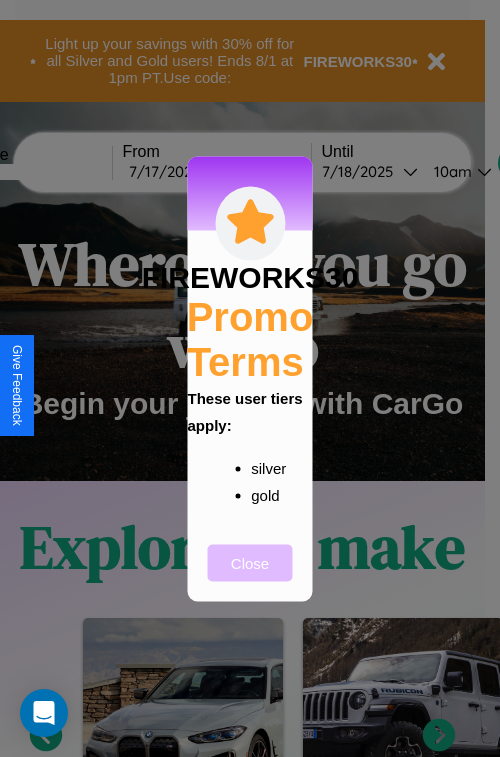 click on "Close" at bounding box center [250, 562] 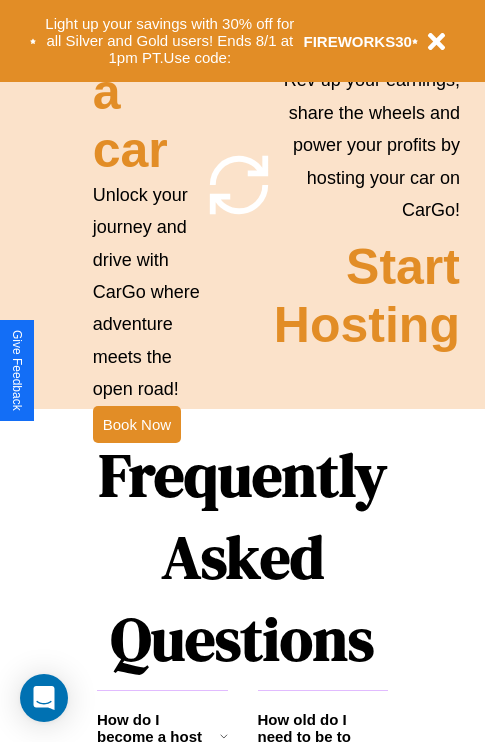 scroll, scrollTop: 2423, scrollLeft: 0, axis: vertical 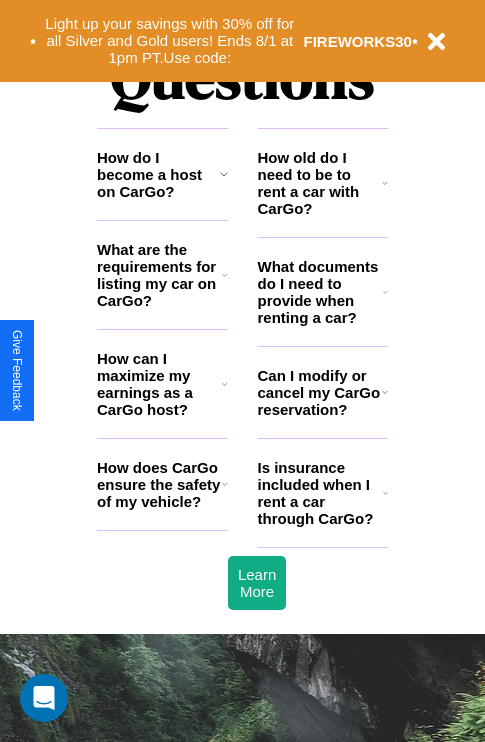 click on "How do I become a host on CarGo?" at bounding box center [158, 174] 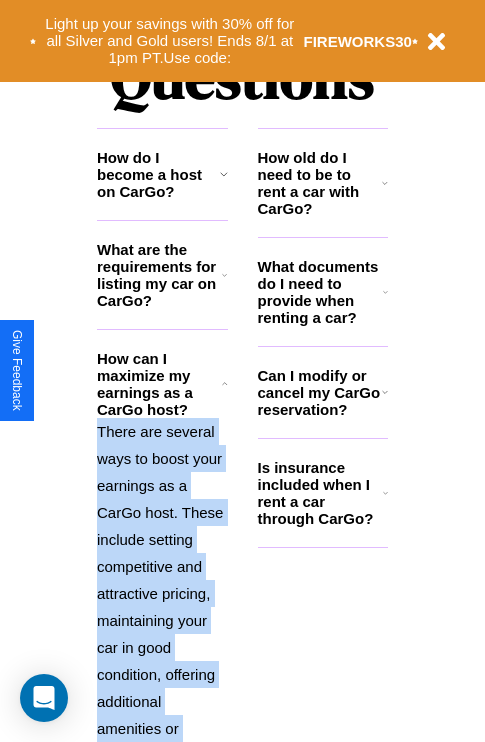 scroll, scrollTop: 2731, scrollLeft: 0, axis: vertical 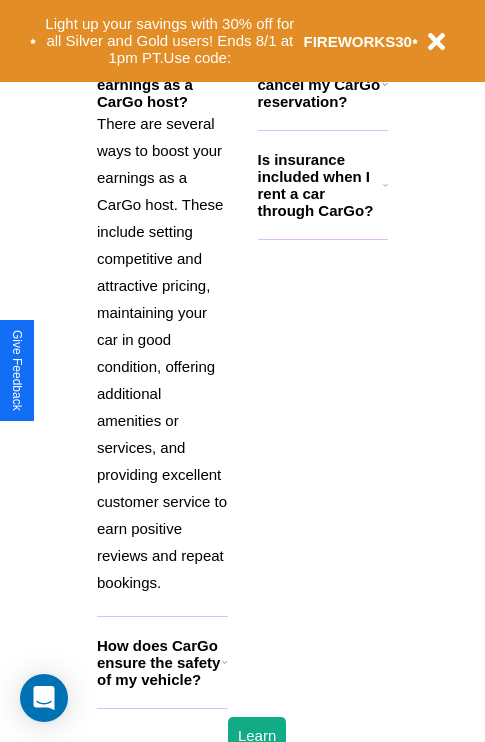 click on "How does CarGo ensure the safety of my vehicle?" at bounding box center (159, 662) 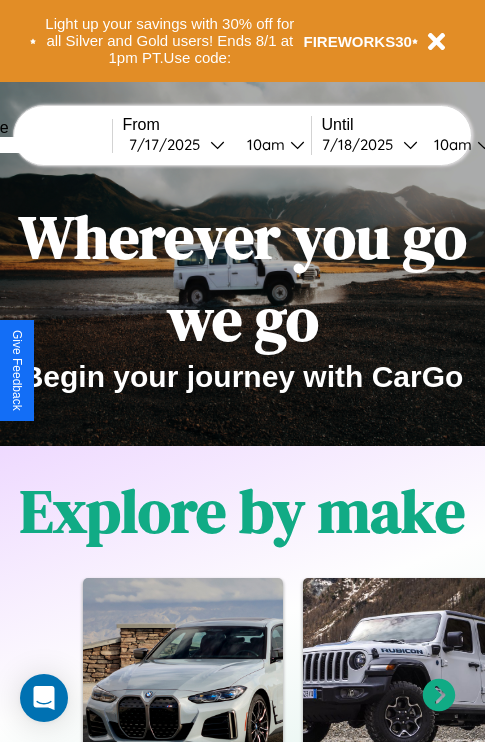scroll, scrollTop: 0, scrollLeft: 0, axis: both 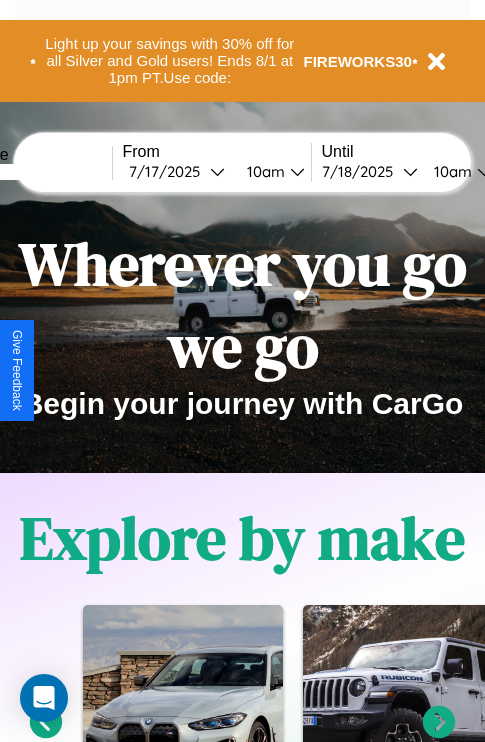 click at bounding box center (37, 172) 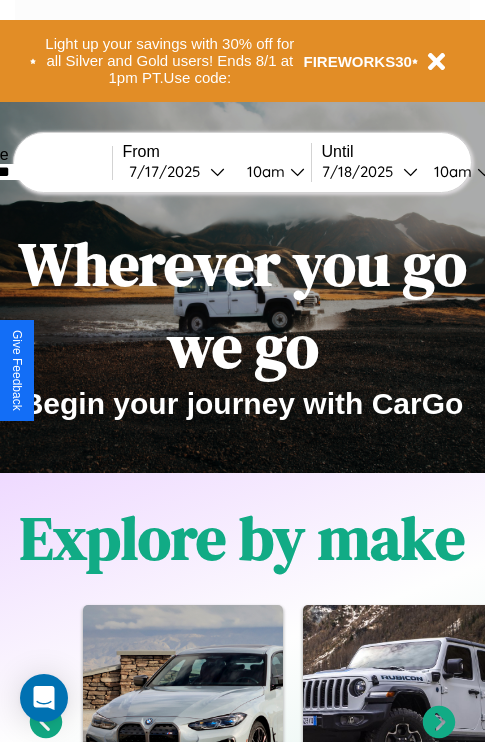 type on "********" 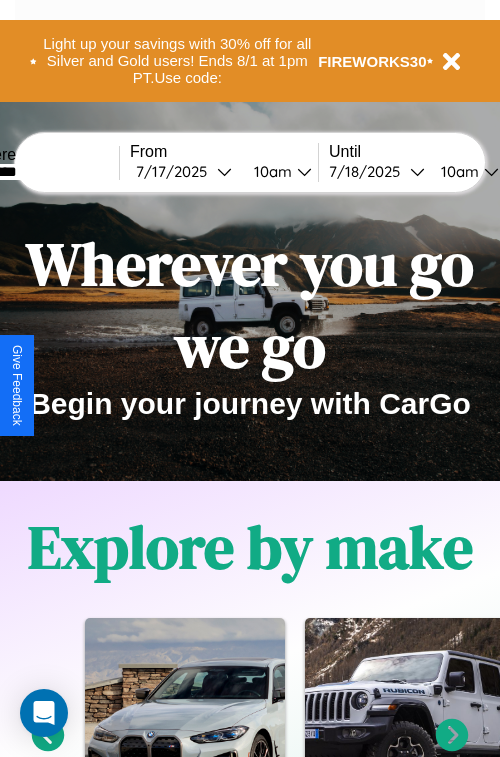 select on "*" 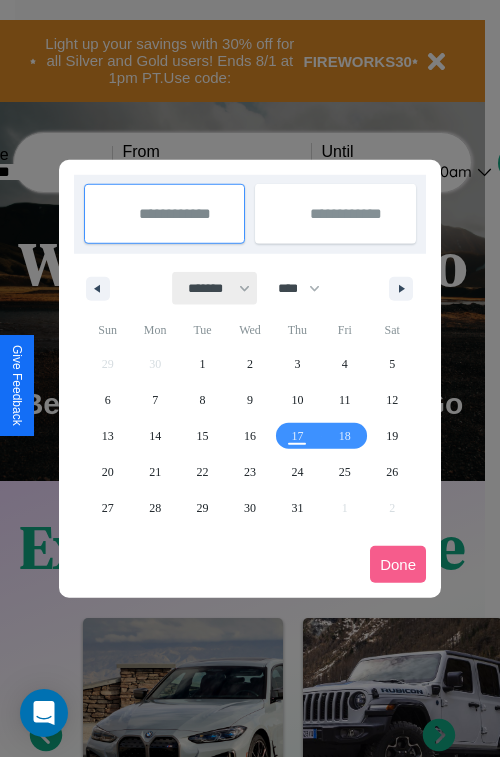 click on "******* ******** ***** ***** *** **** **** ****** ********* ******* ******** ********" at bounding box center (215, 288) 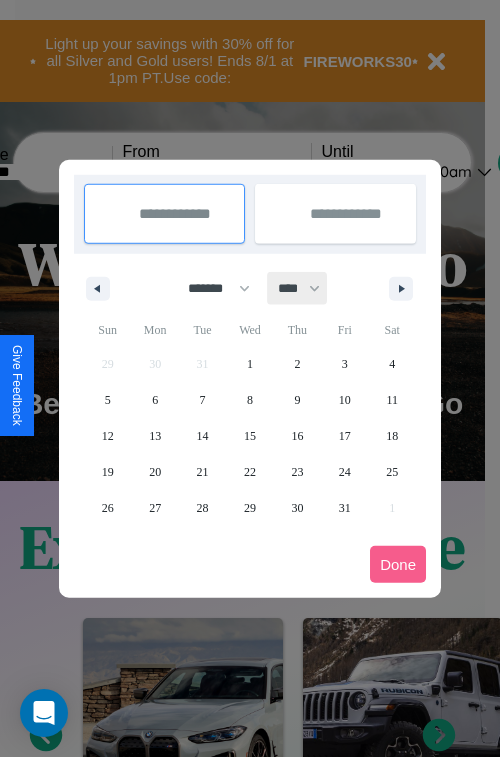 click on "**** **** **** **** **** **** **** **** **** **** **** **** **** **** **** **** **** **** **** **** **** **** **** **** **** **** **** **** **** **** **** **** **** **** **** **** **** **** **** **** **** **** **** **** **** **** **** **** **** **** **** **** **** **** **** **** **** **** **** **** **** **** **** **** **** **** **** **** **** **** **** **** **** **** **** **** **** **** **** **** **** **** **** **** **** **** **** **** **** **** **** **** **** **** **** **** **** **** **** **** **** **** **** **** **** **** **** **** **** **** **** **** **** **** **** **** **** **** **** **** ****" at bounding box center (298, 288) 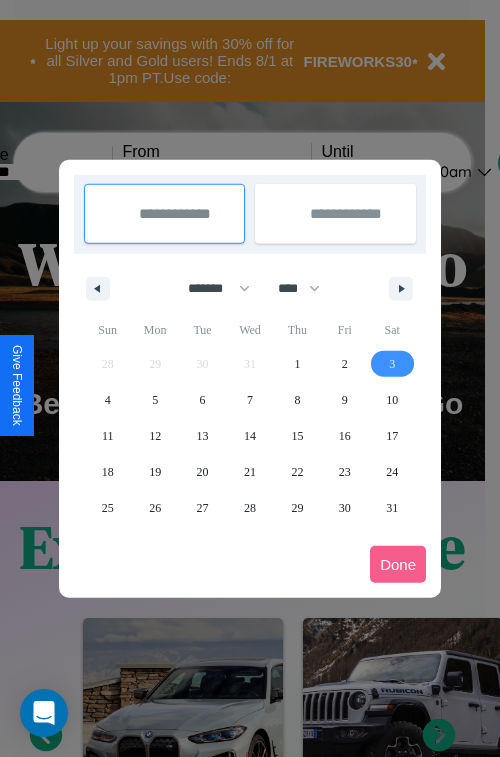click on "3" at bounding box center [392, 364] 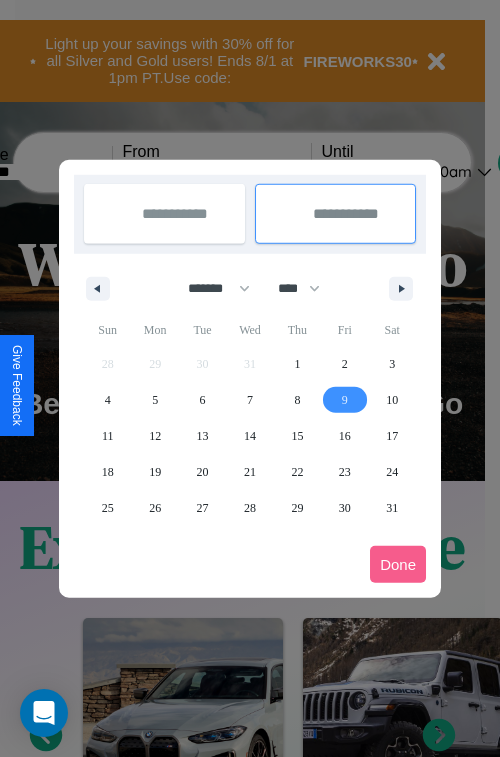 click on "9" at bounding box center [345, 400] 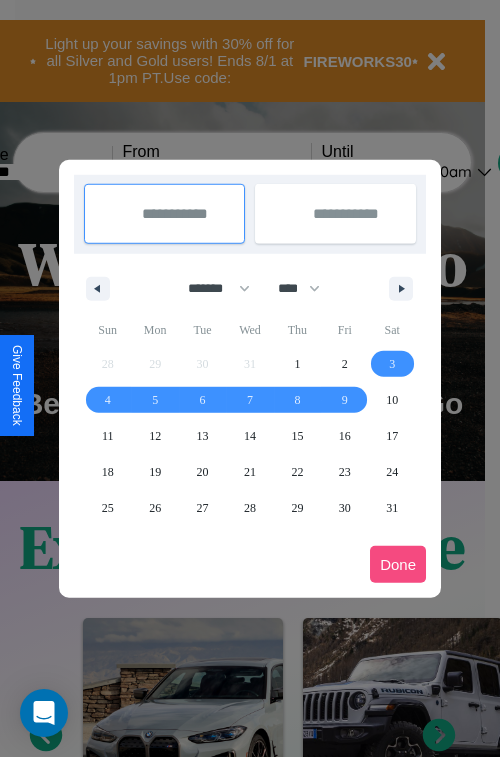 click on "Done" at bounding box center (398, 564) 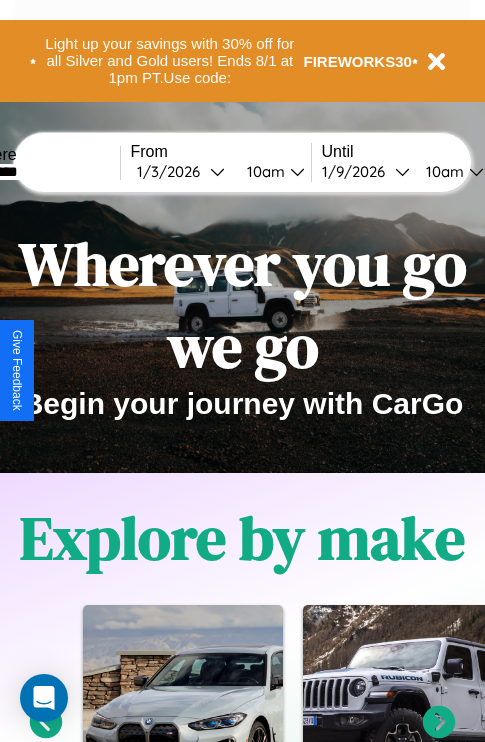 click on "10am" at bounding box center (263, 171) 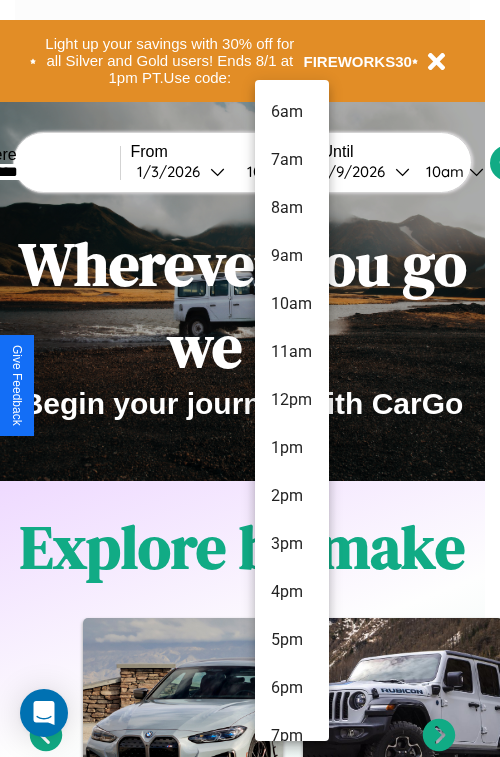 click on "1pm" at bounding box center [292, 448] 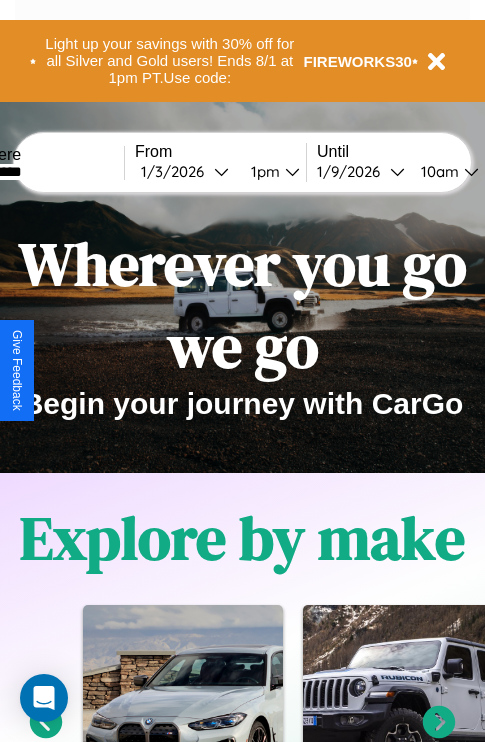 scroll, scrollTop: 0, scrollLeft: 61, axis: horizontal 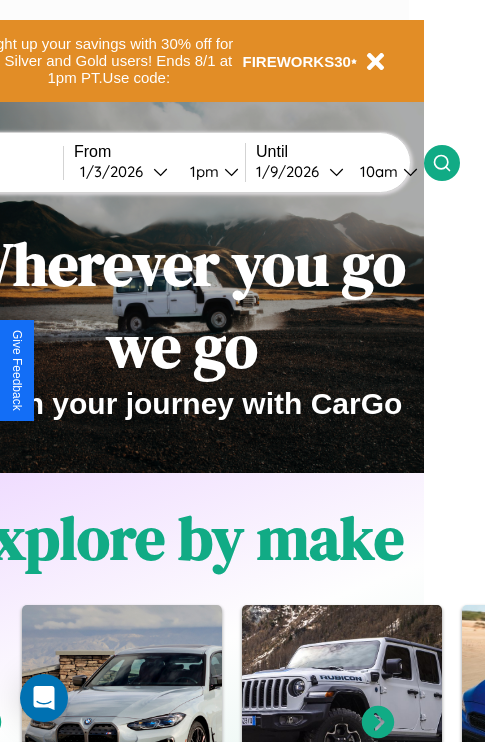 click 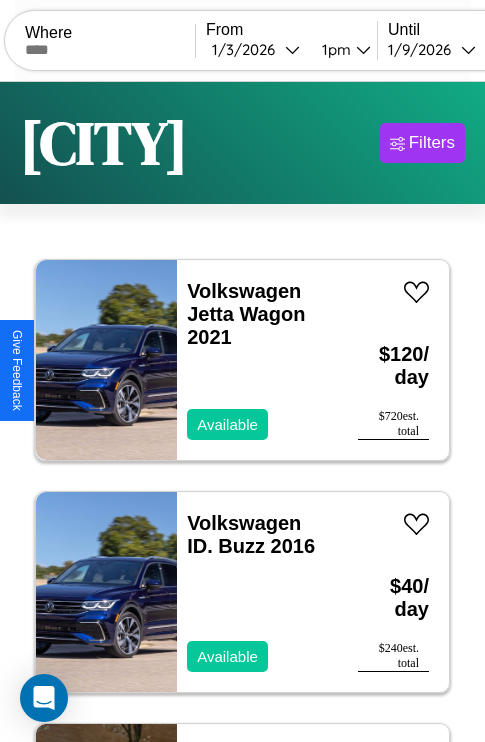 scroll, scrollTop: 95, scrollLeft: 0, axis: vertical 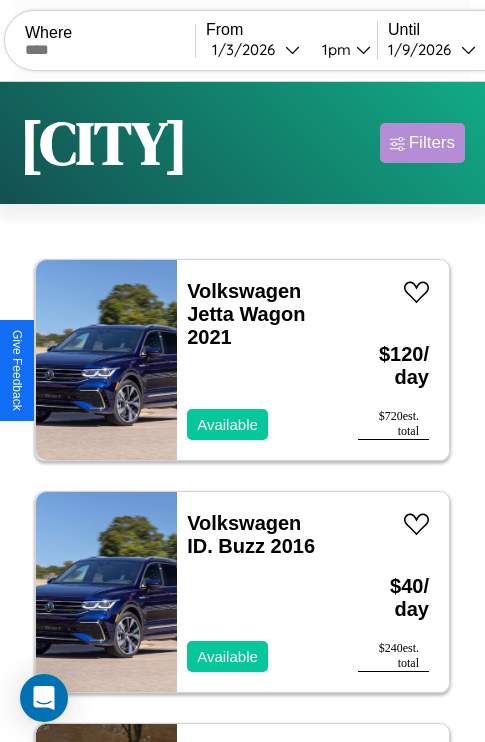 click on "Filters" at bounding box center (432, 143) 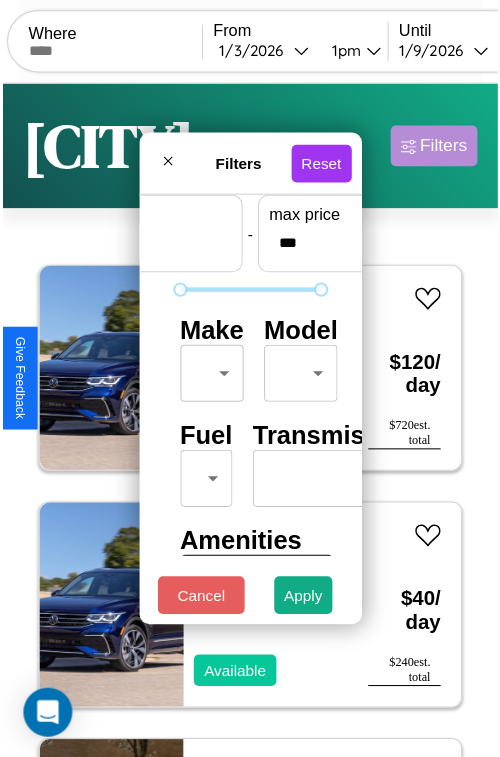 scroll, scrollTop: 59, scrollLeft: 0, axis: vertical 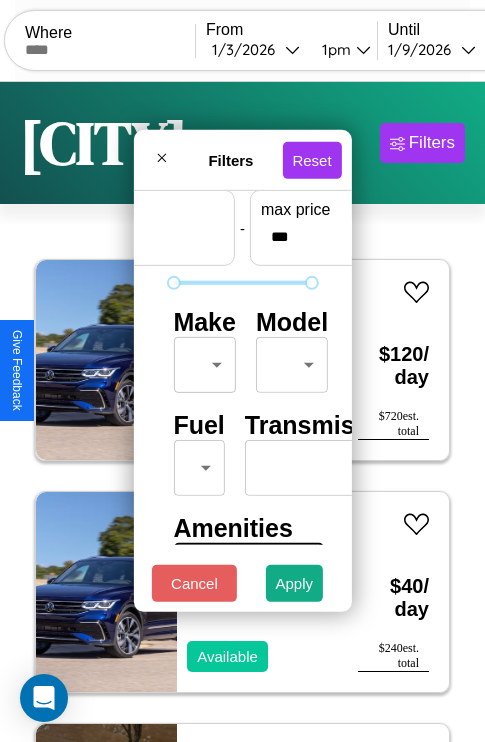 click on "CarGo Where From 1 / 3 / 2026 1pm Until 1 / 9 / 2026 10am Become a Host Login Sign Up Brisbane Filters 151  cars in this area These cars can be picked up in this city. Volkswagen   Jetta Wagon   2021 Available $ 120  / day $ 720  est. total Volkswagen   ID. Buzz   2016 Available $ 40  / day $ 240  est. total Infiniti   EX35   2022 Available $ 70  / day $ 420  est. total Ford   CF7000   2016 Unavailable $ 140  / day $ 840  est. total GMC   P6S   2021 Unavailable $ 30  / day $ 180  est. total Bentley   Bentley Trailers & Custom Coaches   2017 Available $ 190  / day $ 1140  est. total Mazda   Mazda6   2022 Available $ 70  / day $ 420  est. total Hummer   H1   2020 Available $ 100  / day $ 600  est. total Infiniti   M56   2024 Available $ 190  / day $ 1140  est. total Lexus   CT   2014 Available $ 80  / day $ 480  est. total Tesla   Cybertruck   2021 Available $ 170  / day $ 1020  est. total Volvo   VAH   2016 Available $ 120  / day $ 720  est. total Aston Martin   Vanquish Zagato   2022 Available $ 140  / day $" at bounding box center [242, 412] 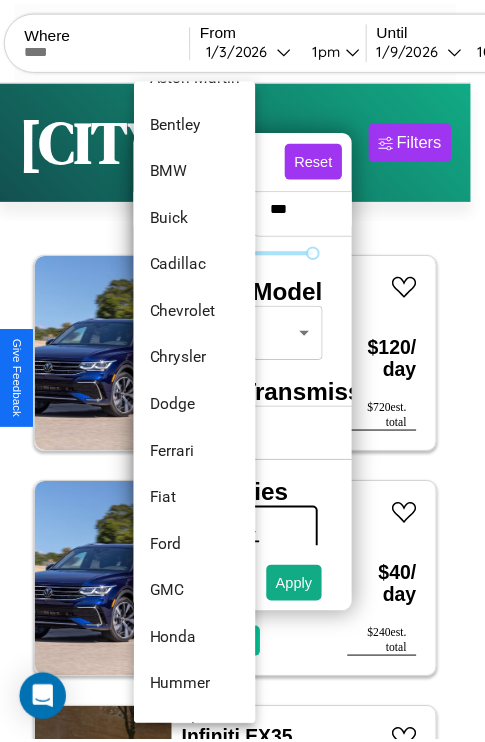 scroll, scrollTop: 230, scrollLeft: 0, axis: vertical 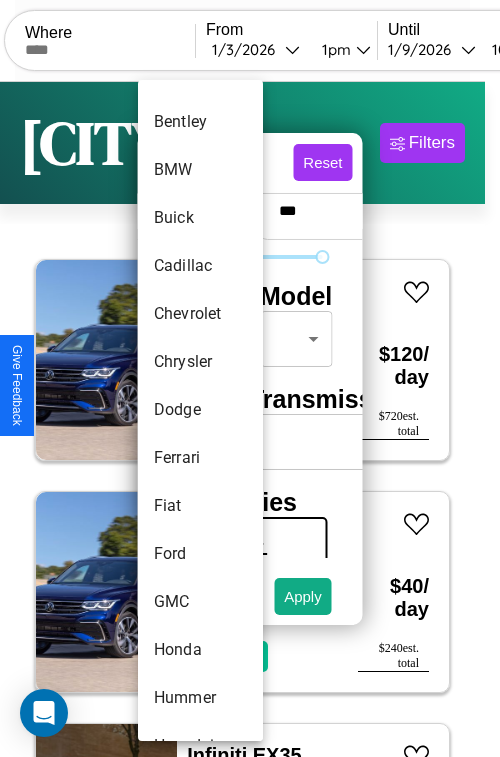 click on "Dodge" at bounding box center (200, 410) 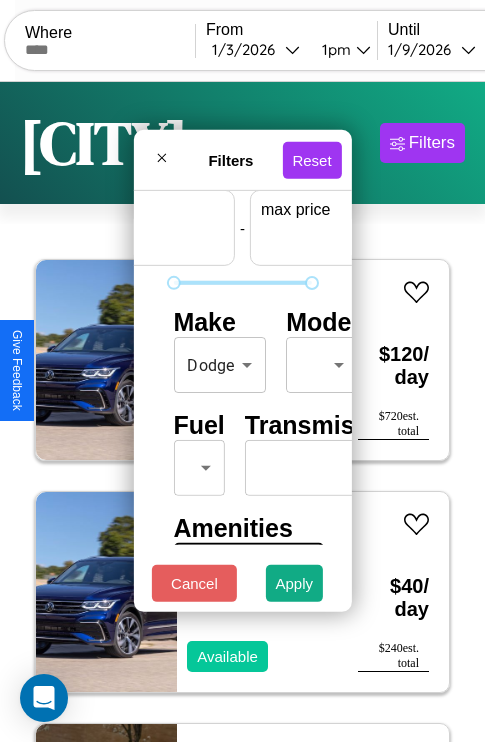 scroll, scrollTop: 59, scrollLeft: 124, axis: both 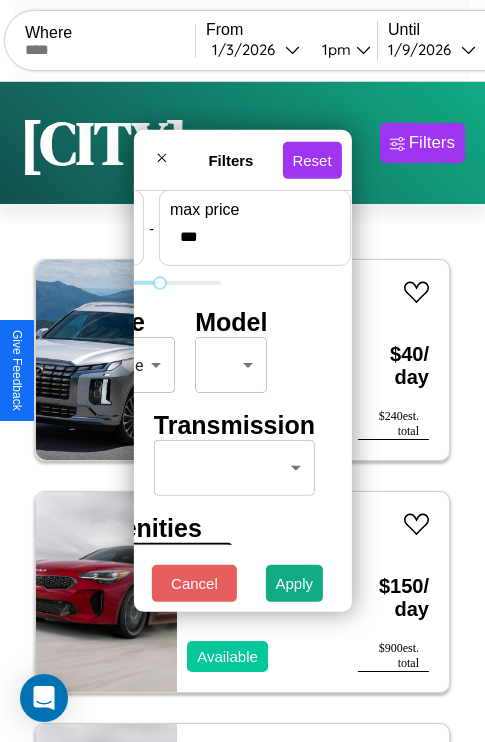type on "***" 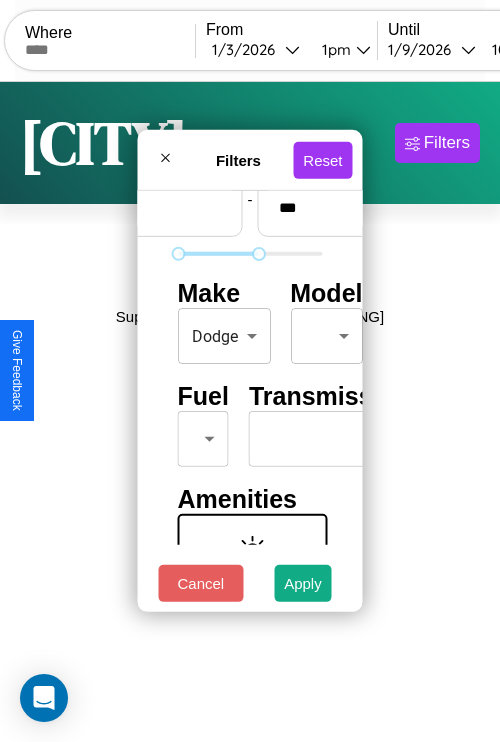 type on "**" 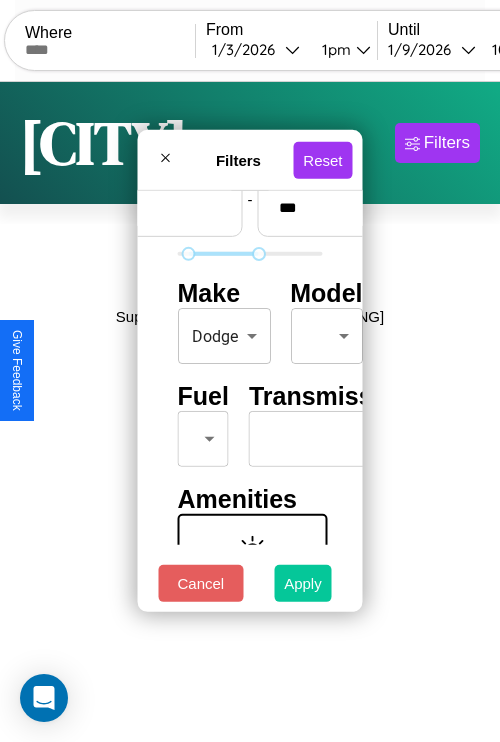 click on "Apply" at bounding box center (303, 583) 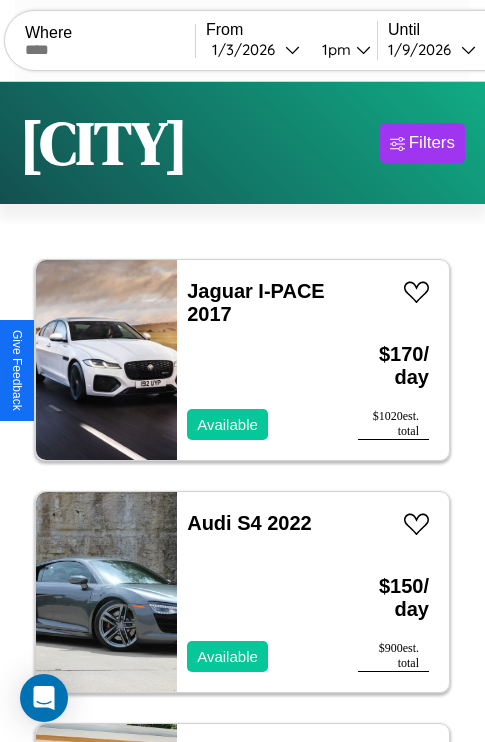 scroll, scrollTop: 66, scrollLeft: 0, axis: vertical 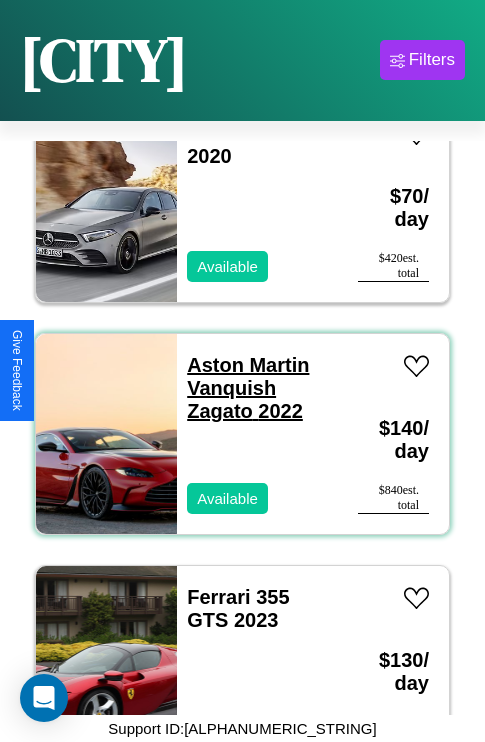 click on "Aston Martin   Vanquish Zagato   2022" at bounding box center [248, 388] 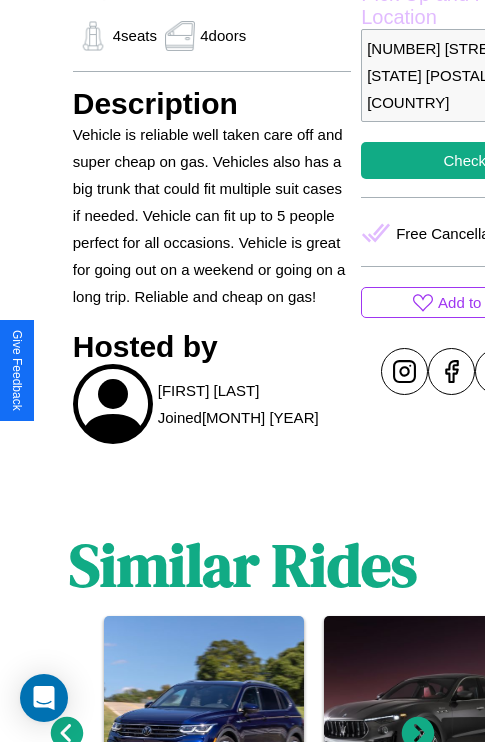 scroll, scrollTop: 914, scrollLeft: 0, axis: vertical 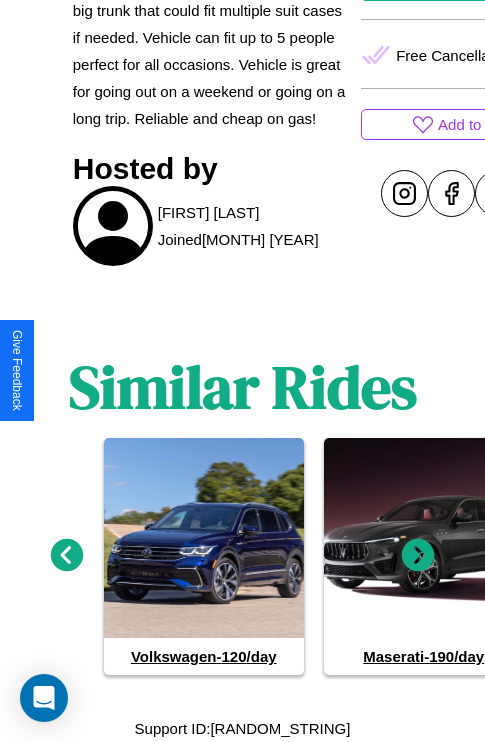 click 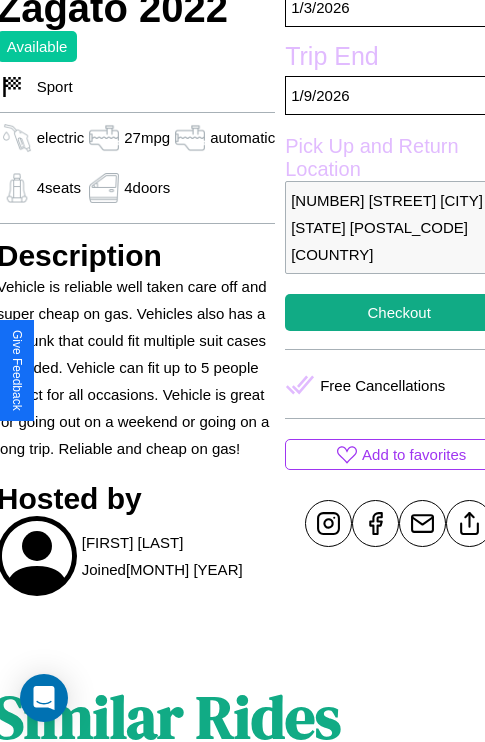 scroll, scrollTop: 499, scrollLeft: 96, axis: both 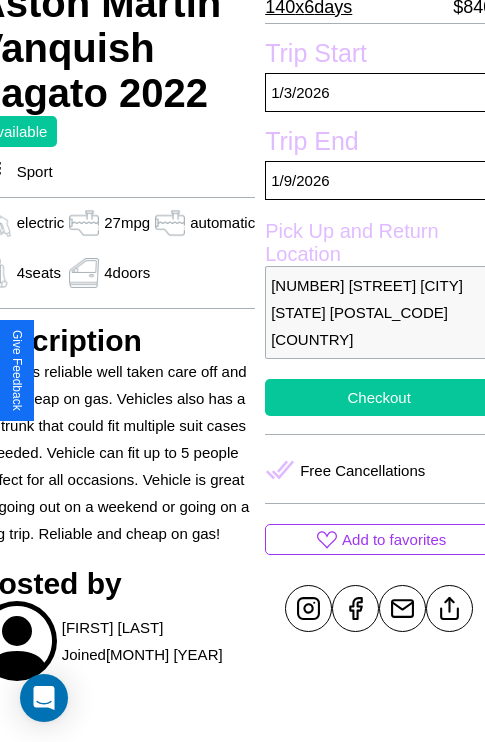 click on "Checkout" at bounding box center (379, 397) 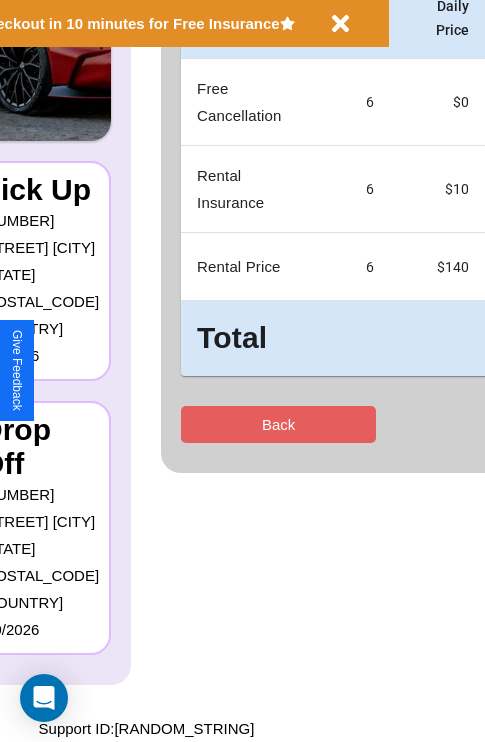 scroll, scrollTop: 0, scrollLeft: 0, axis: both 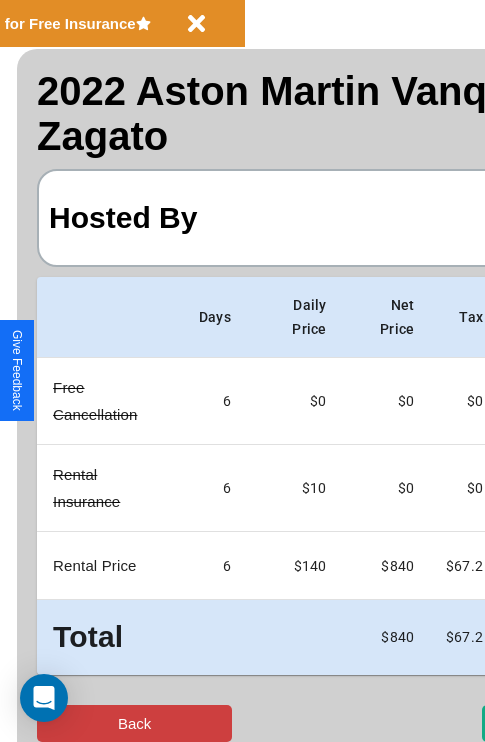 click on "Back" at bounding box center [134, 723] 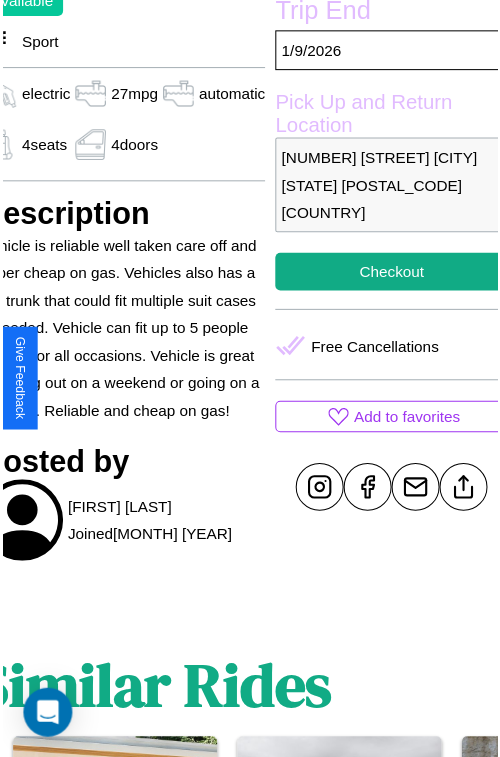 scroll, scrollTop: 641, scrollLeft: 96, axis: both 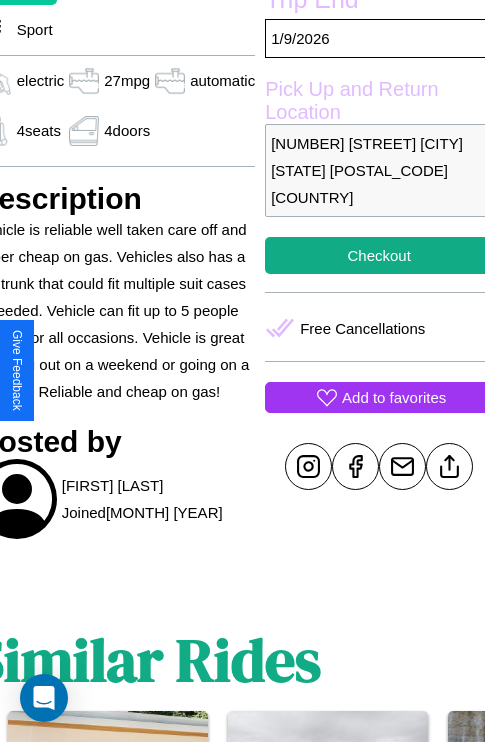 click on "Add to favorites" at bounding box center (394, 397) 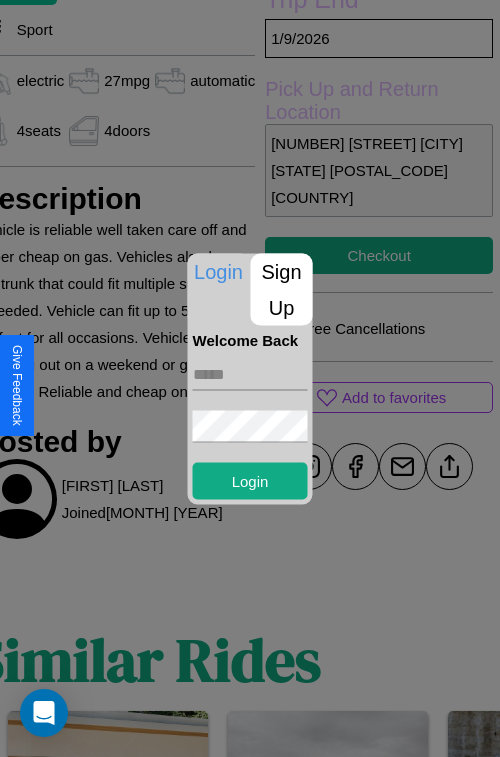 click at bounding box center (250, 374) 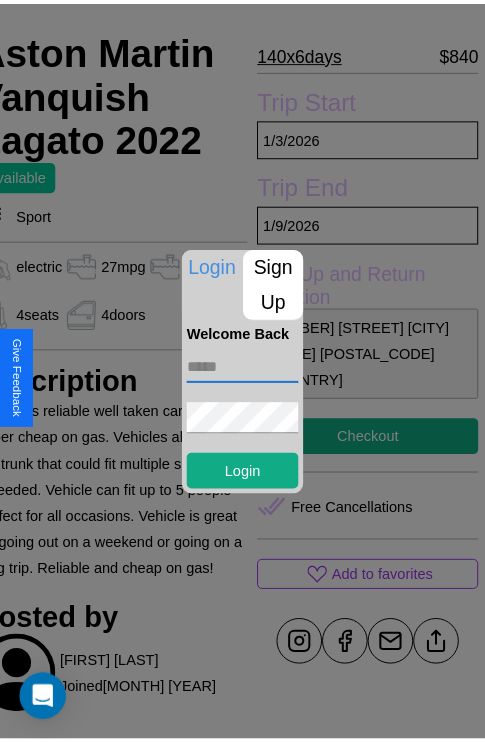 scroll, scrollTop: 420, scrollLeft: 96, axis: both 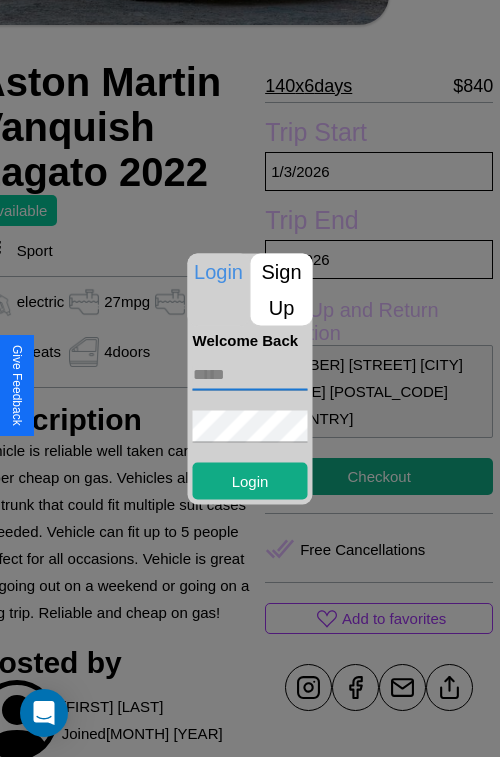 click at bounding box center [250, 378] 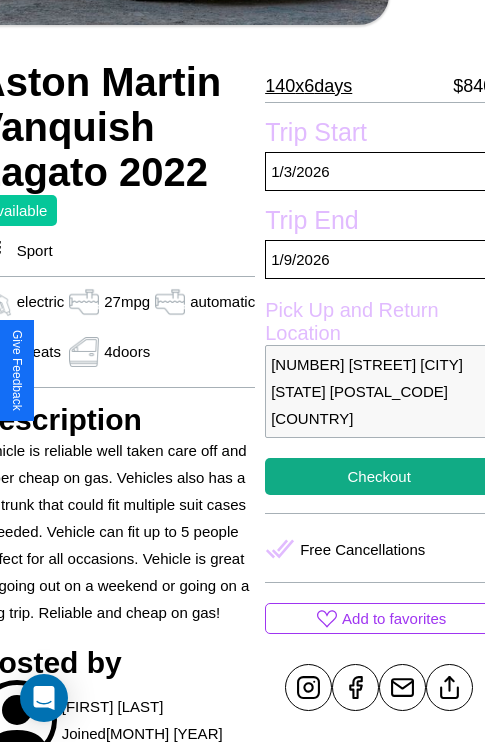 click on "[NUMBER] [STREET]  [CITY] [STATE] [POSTAL_CODE] [COUNTRY]" at bounding box center [379, 391] 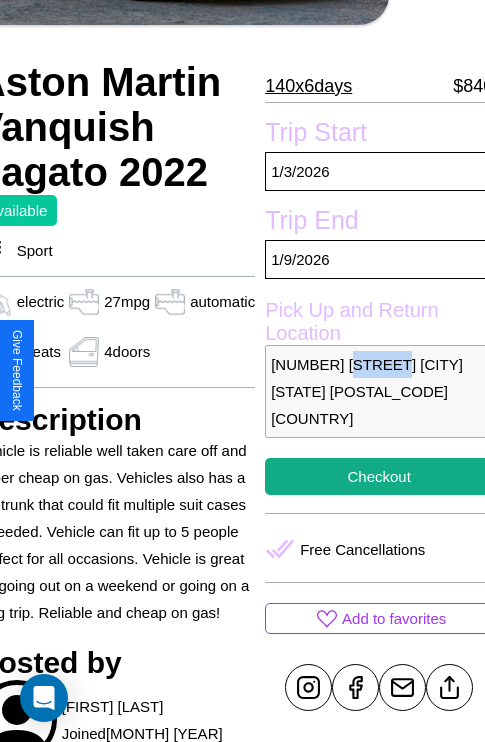 click on "[NUMBER] [STREET]  [CITY] [STATE] [POSTAL_CODE] [COUNTRY]" at bounding box center [379, 391] 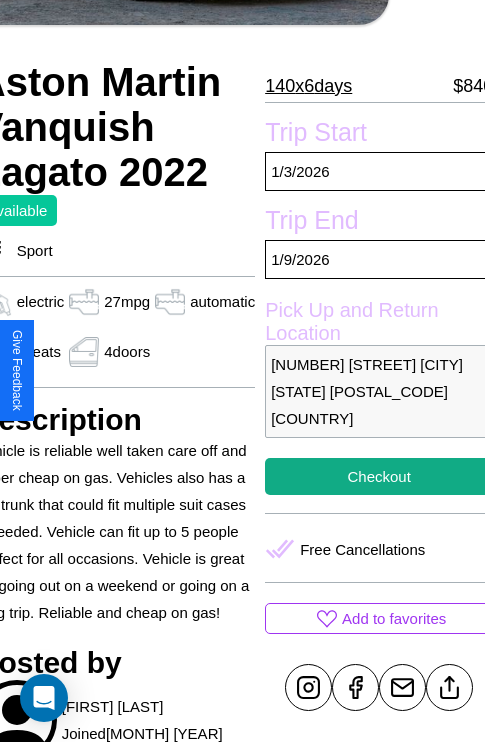 click on "[NUMBER] [STREET]  [CITY] [STATE] [POSTAL_CODE] [COUNTRY]" at bounding box center (379, 391) 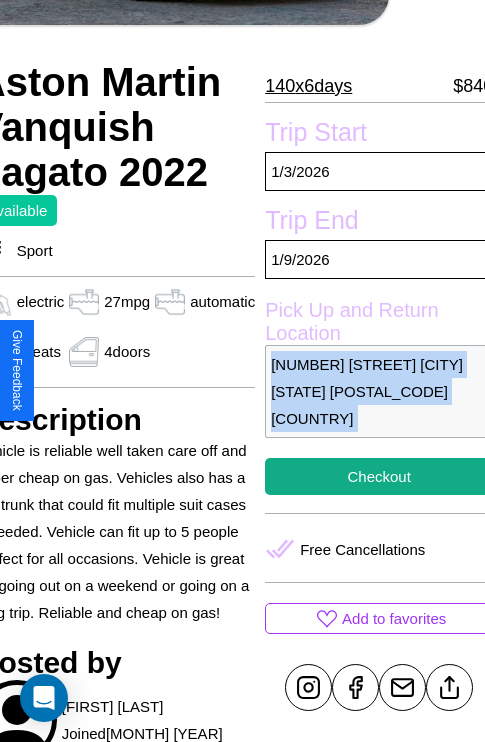 click on "[NUMBER] [STREET]  [CITY] [STATE] [POSTAL_CODE] [COUNTRY]" at bounding box center (379, 391) 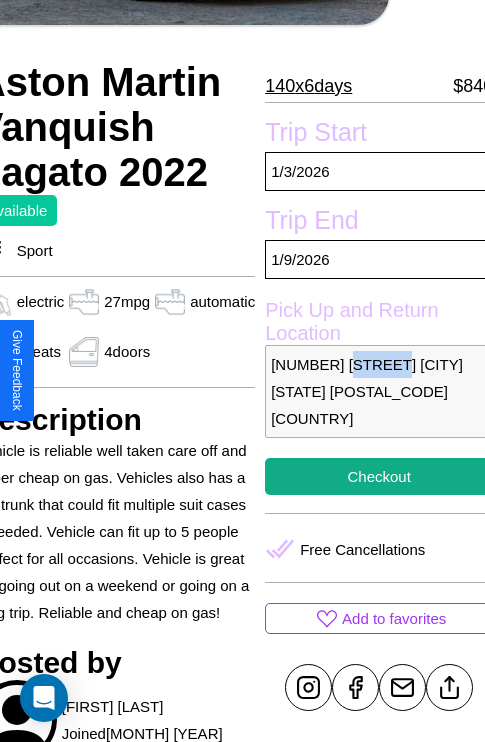 click on "[NUMBER] [STREET]  [CITY] [STATE] [POSTAL_CODE] [COUNTRY]" at bounding box center (379, 391) 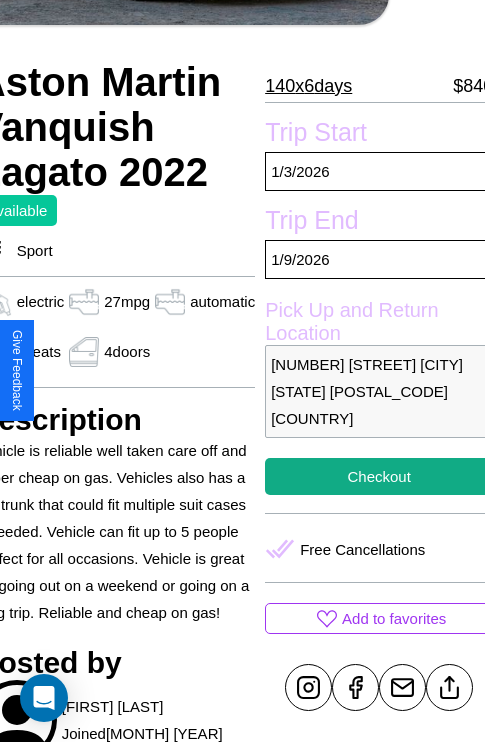 scroll, scrollTop: 499, scrollLeft: 96, axis: both 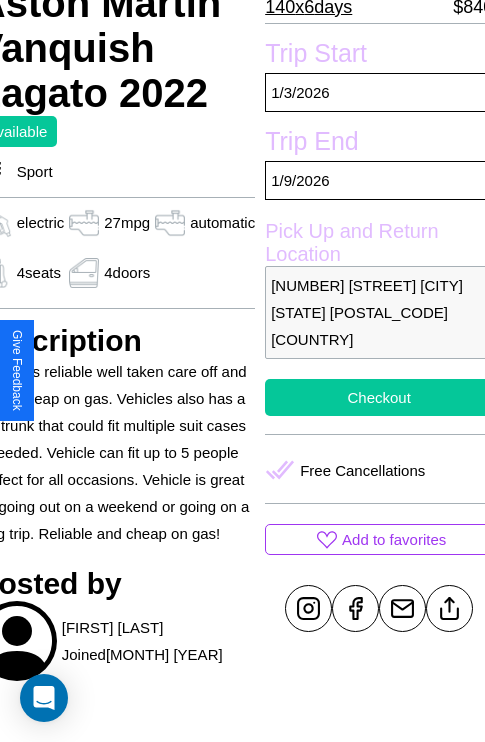 click on "Checkout" at bounding box center (379, 397) 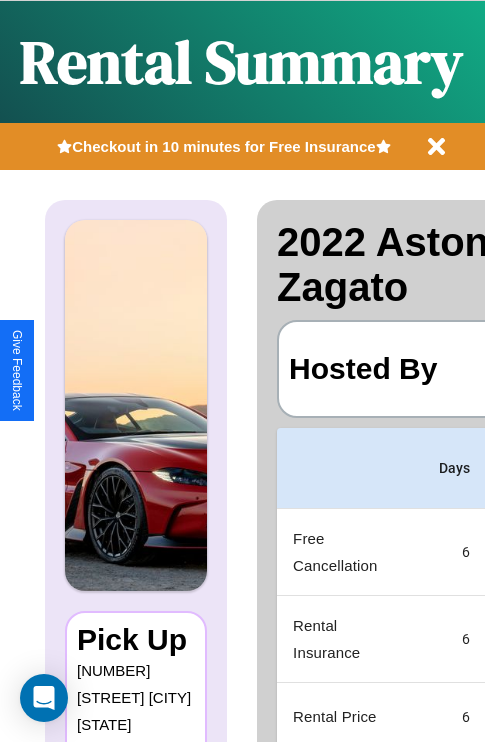 scroll, scrollTop: 0, scrollLeft: 389, axis: horizontal 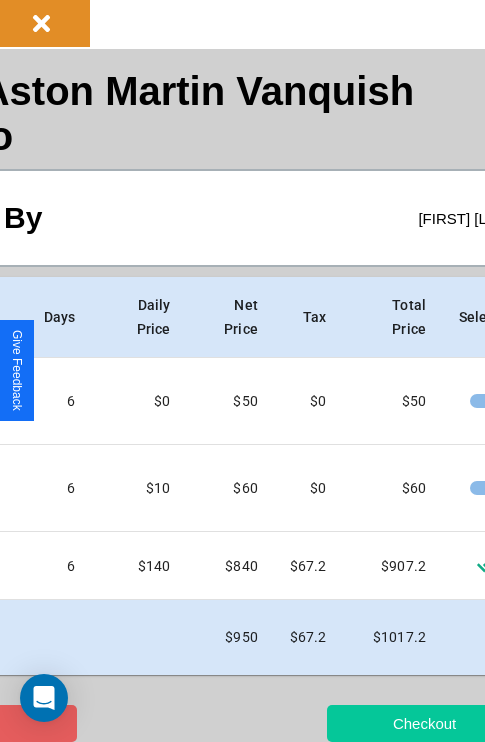 click on "Checkout" at bounding box center (424, 723) 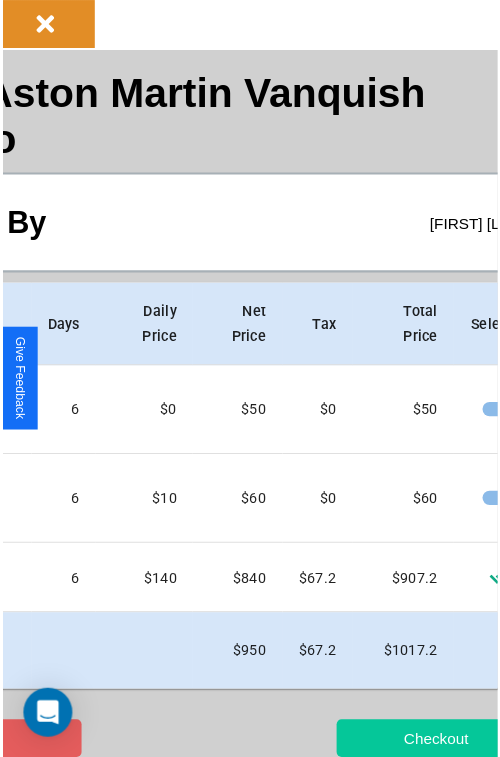scroll, scrollTop: 0, scrollLeft: 0, axis: both 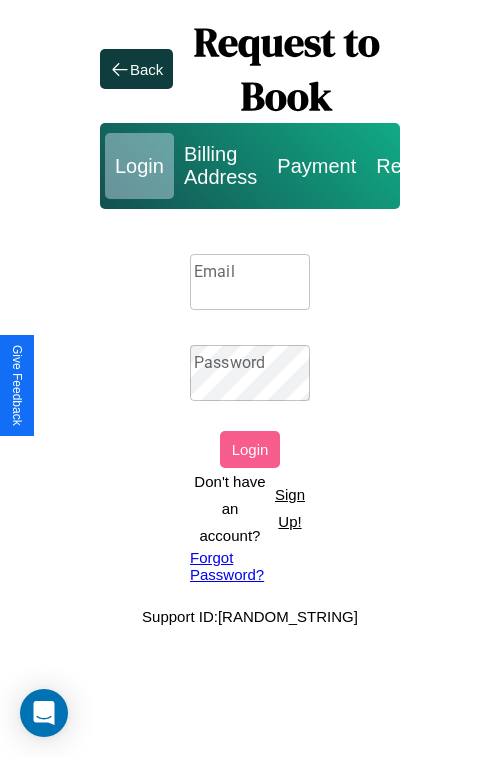 click on "Sign Up!" at bounding box center (290, 508) 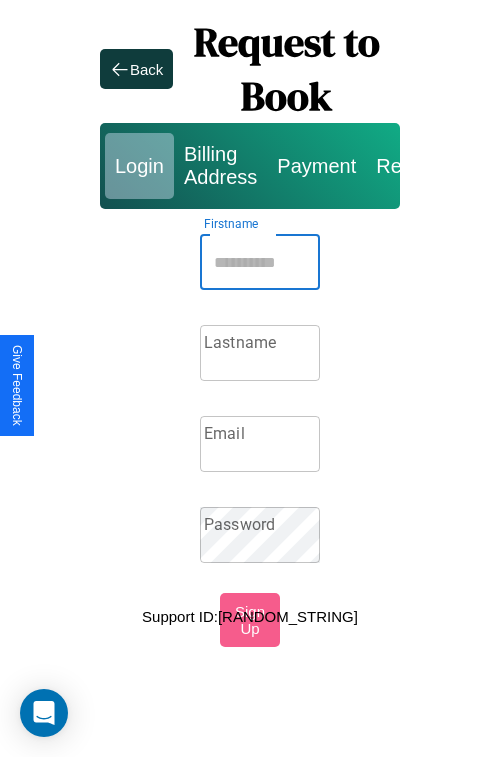 click on "Firstname" at bounding box center [260, 262] 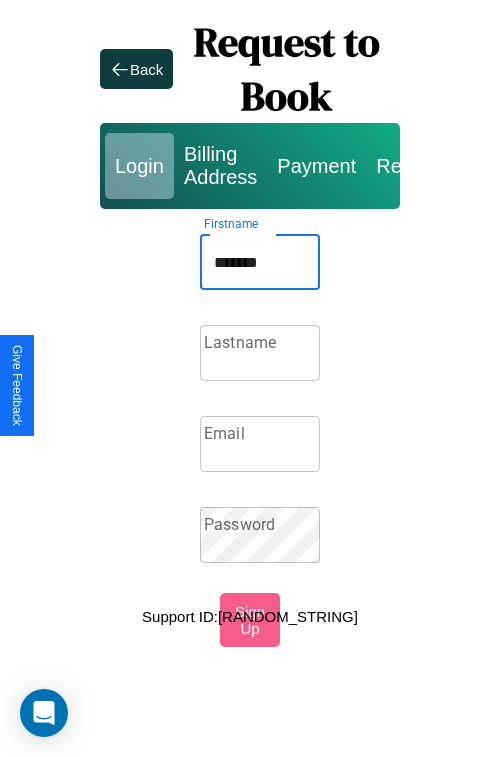 type on "*******" 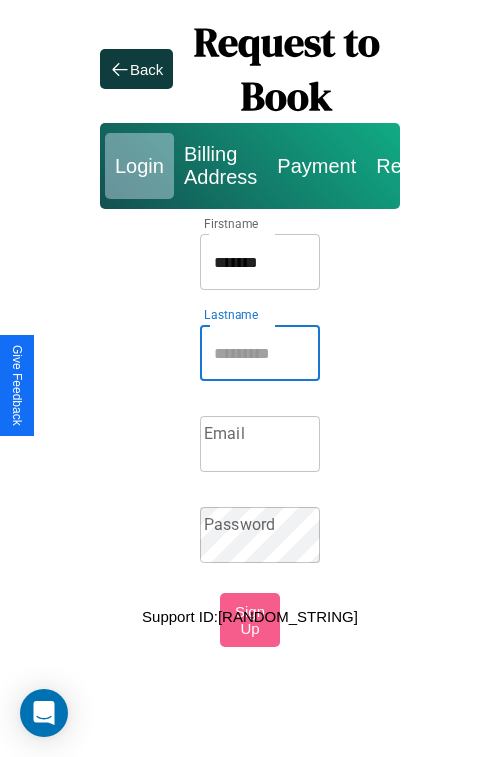click on "Lastname" at bounding box center (260, 353) 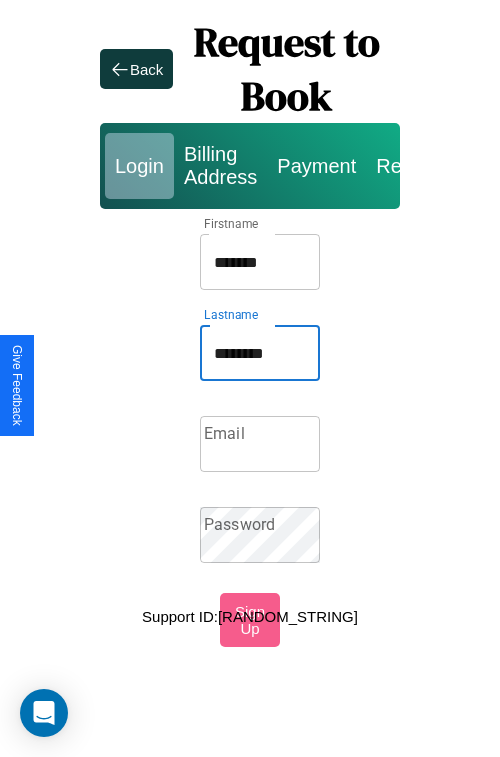 type on "********" 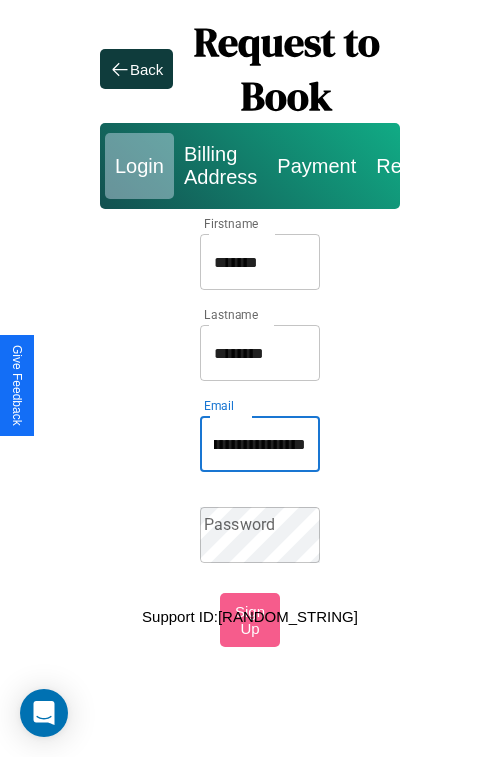 scroll, scrollTop: 0, scrollLeft: 129, axis: horizontal 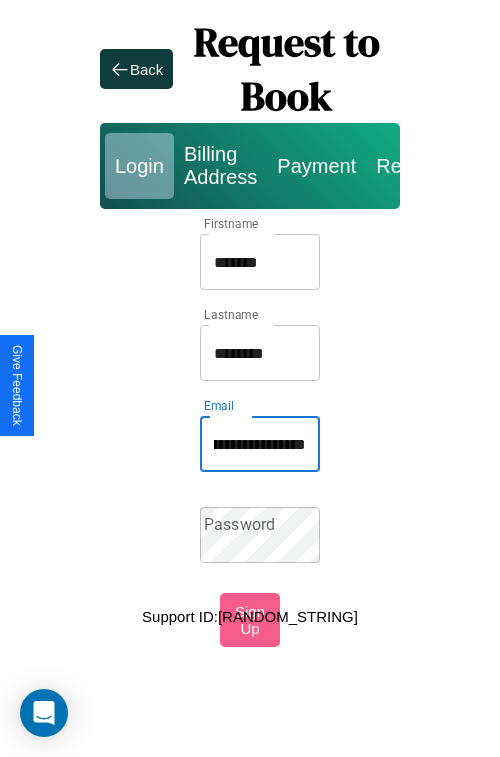 type on "**********" 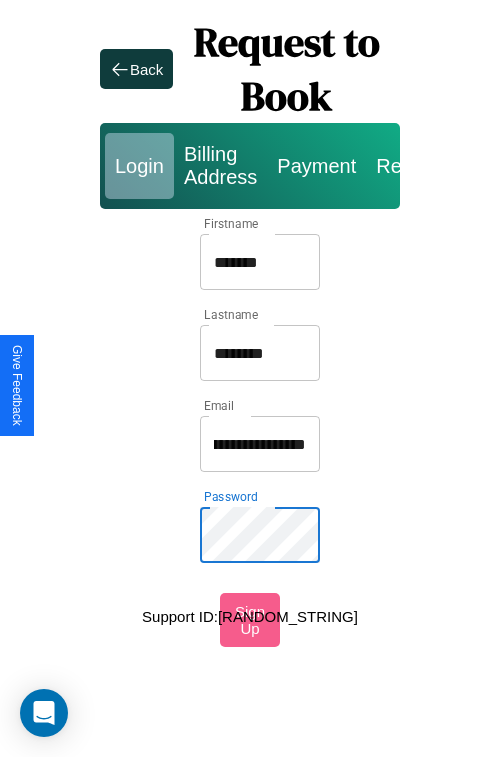 scroll, scrollTop: 0, scrollLeft: 0, axis: both 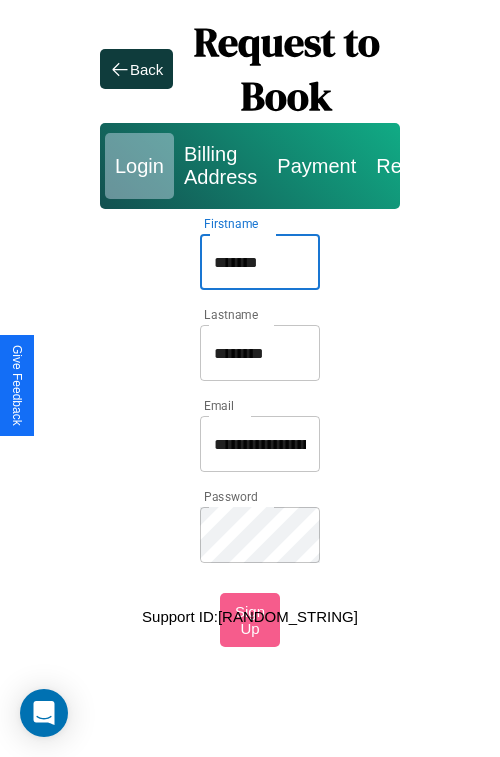 click on "*******" at bounding box center (260, 262) 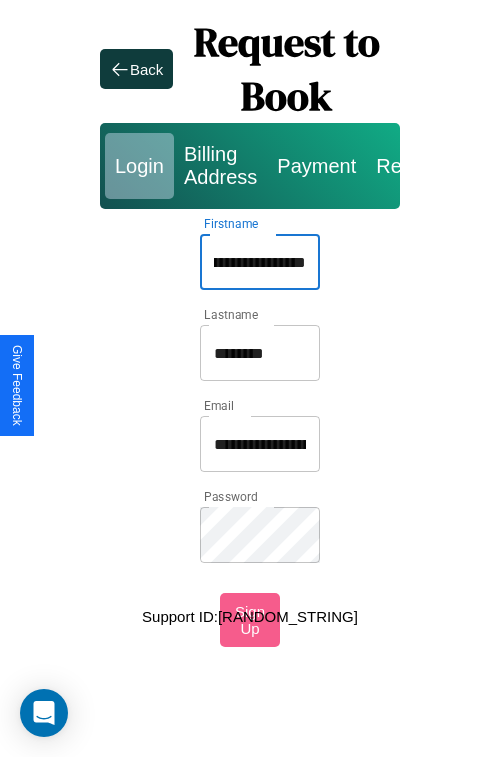 scroll, scrollTop: 0, scrollLeft: 38, axis: horizontal 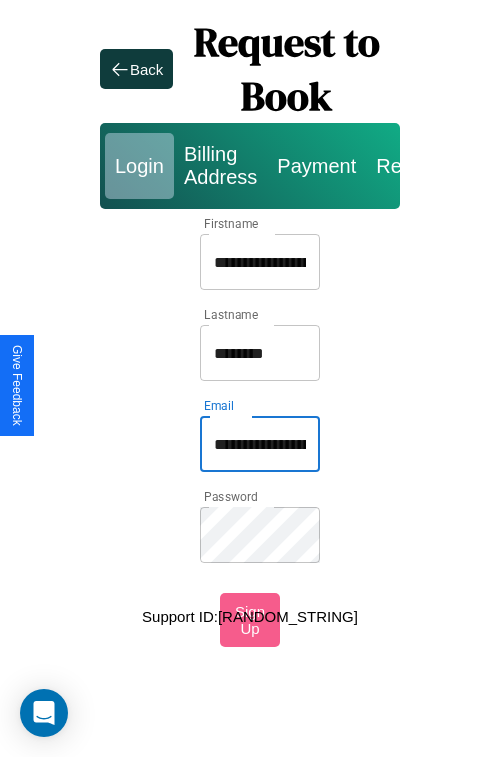 click on "**********" at bounding box center (260, 444) 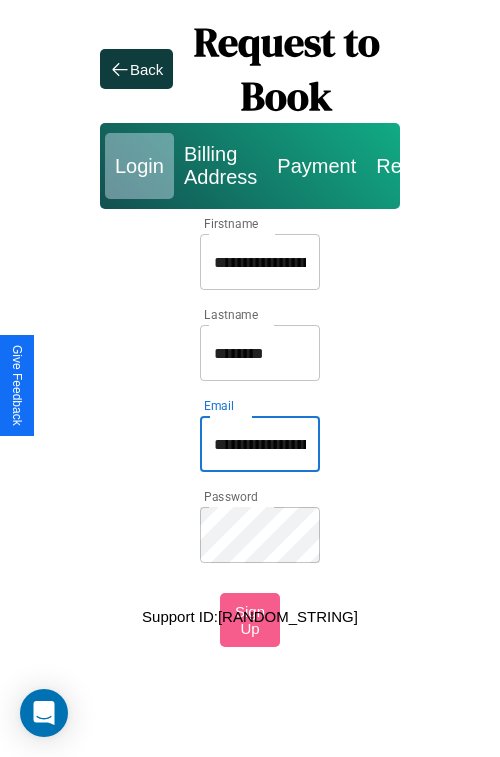 type on "**********" 